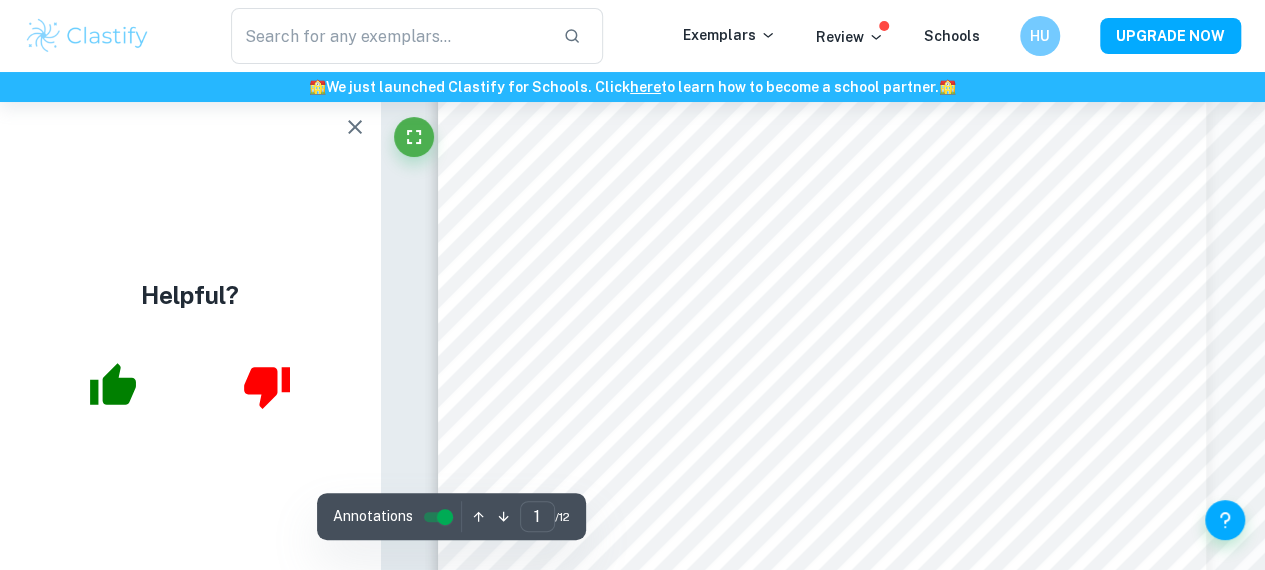 scroll, scrollTop: 0, scrollLeft: 0, axis: both 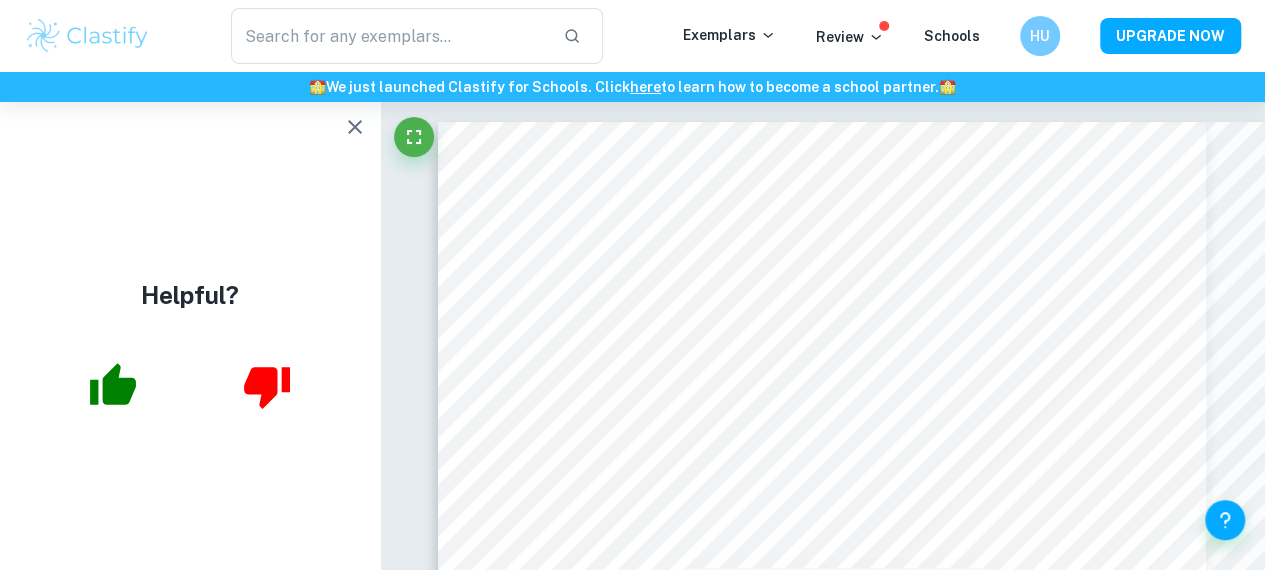 click at bounding box center (355, 127) 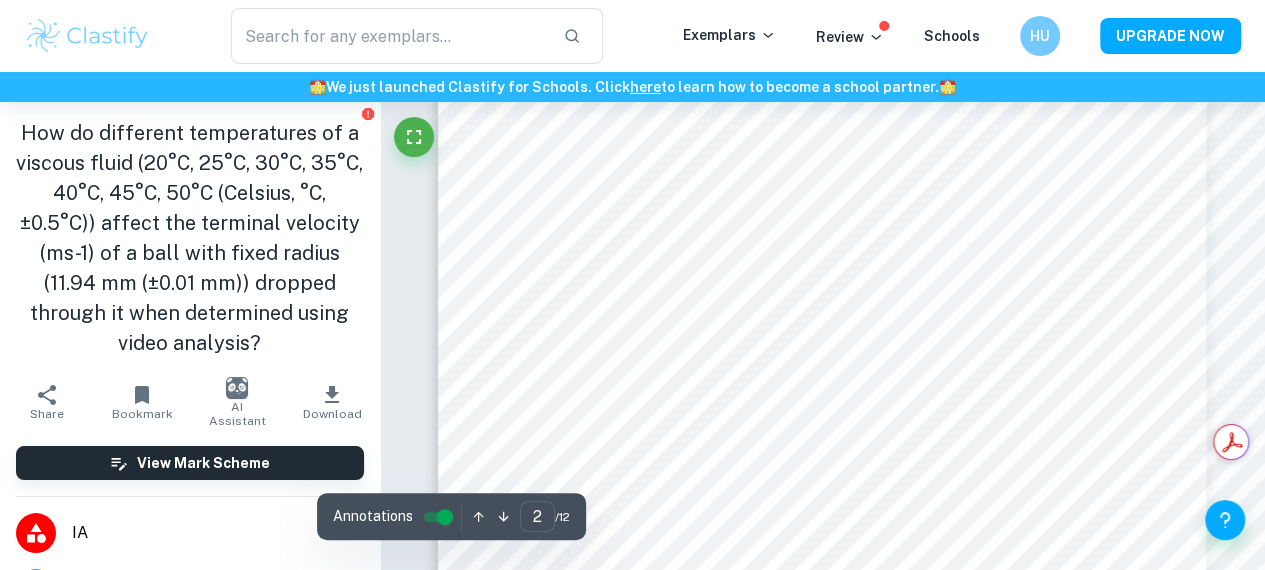 scroll, scrollTop: 1400, scrollLeft: 0, axis: vertical 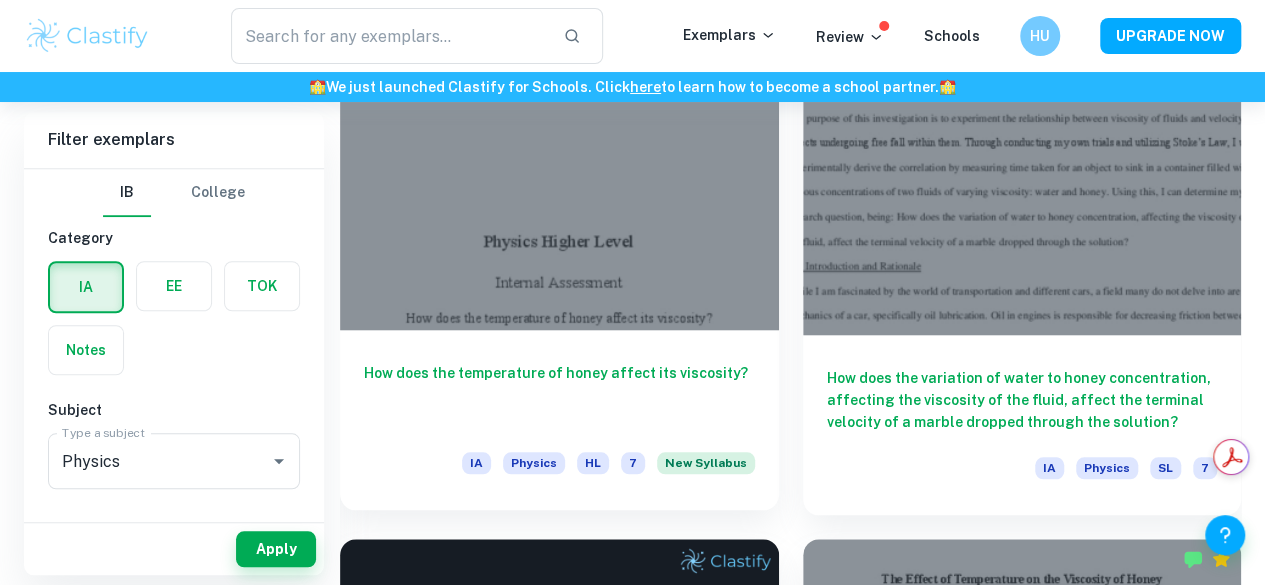 click on "How does the temperature of honey affect its viscosity?" at bounding box center (559, 395) 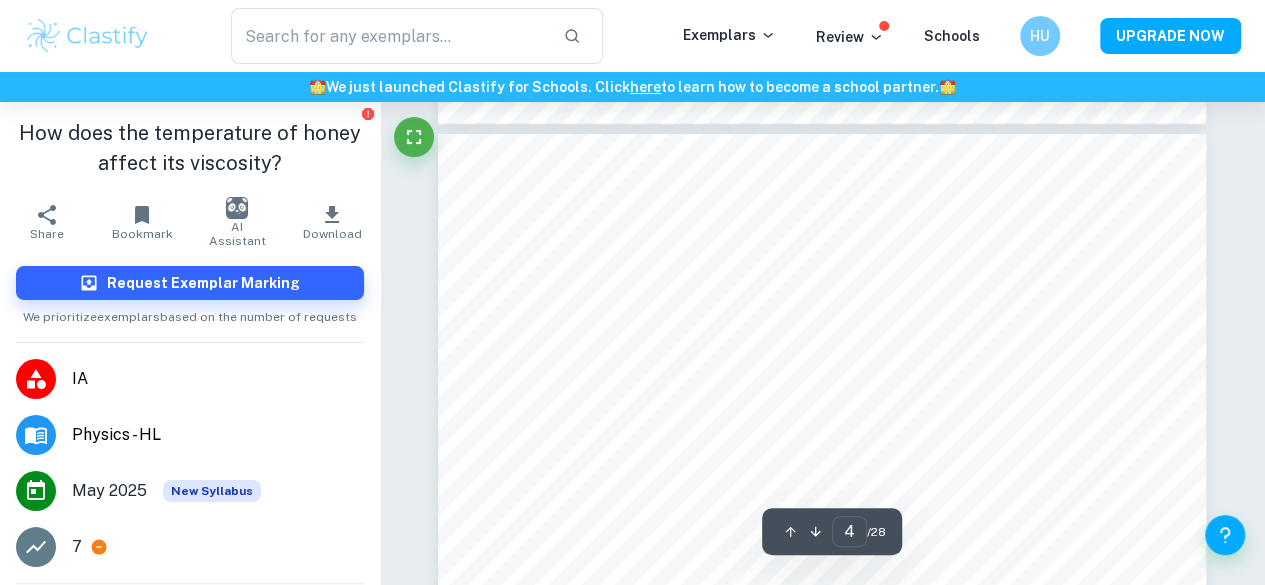 scroll, scrollTop: 3818, scrollLeft: 0, axis: vertical 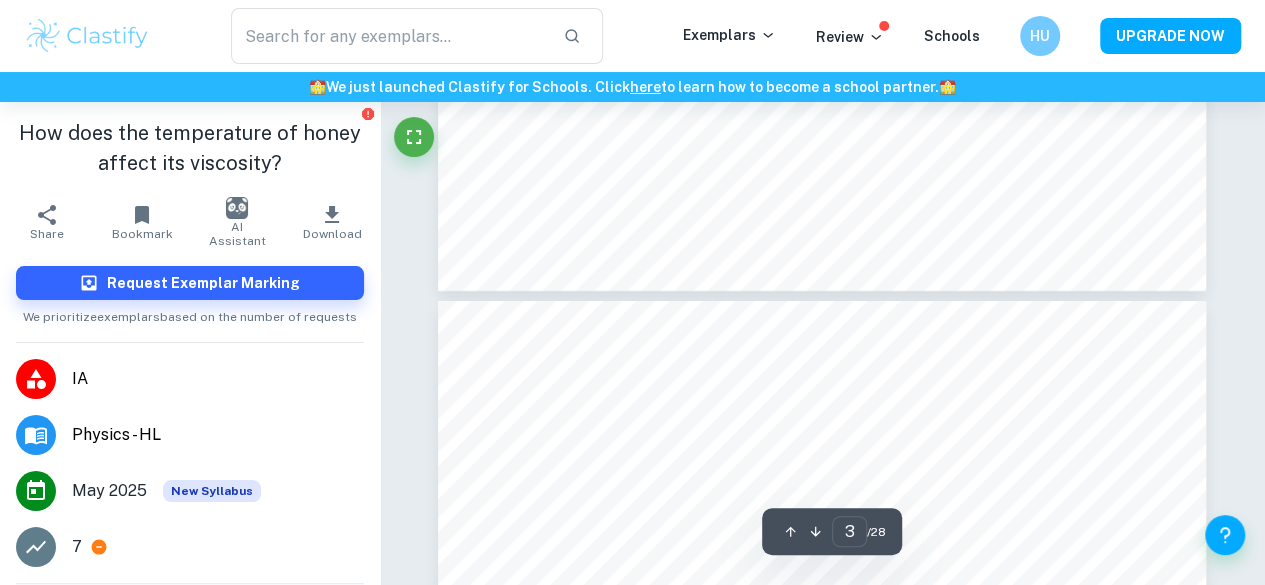 type on "4" 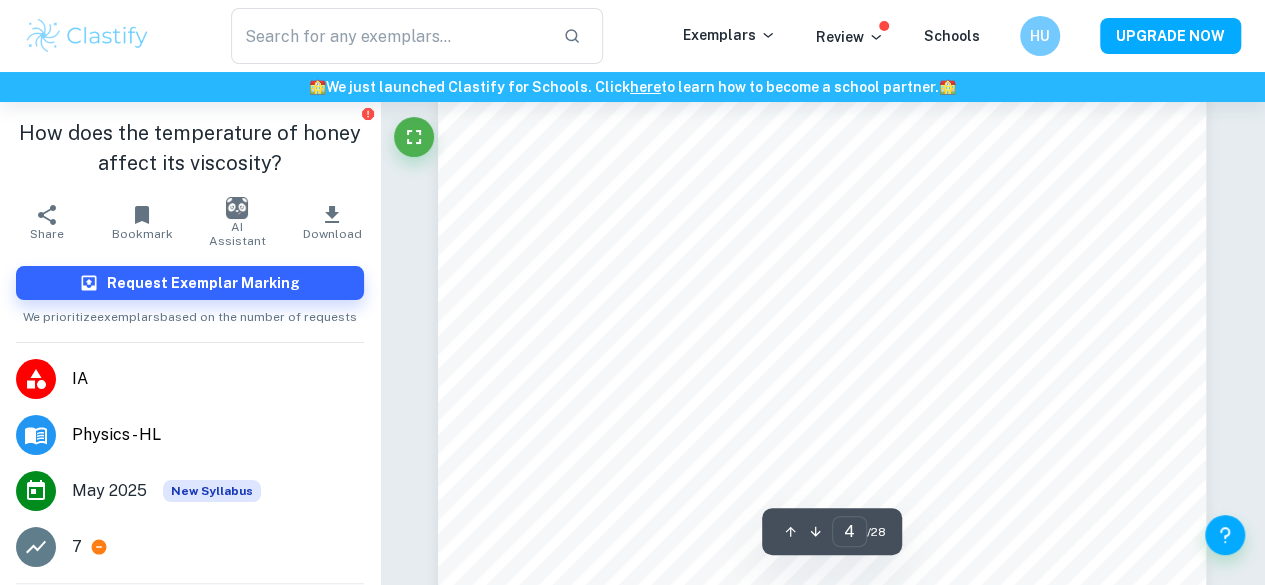 scroll, scrollTop: 3617, scrollLeft: 0, axis: vertical 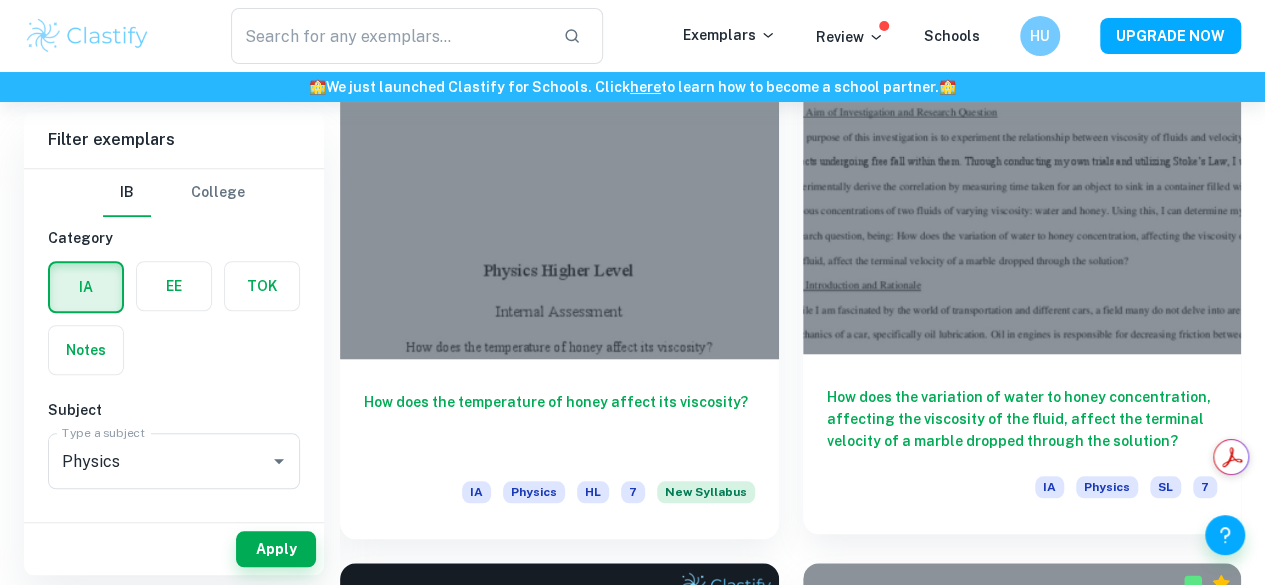 click on "How does the variation of water to honey concentration, affecting the viscosity of
the fluid, affect the terminal velocity of a marble dropped through the solution? IA Physics SL 7" at bounding box center (1022, 444) 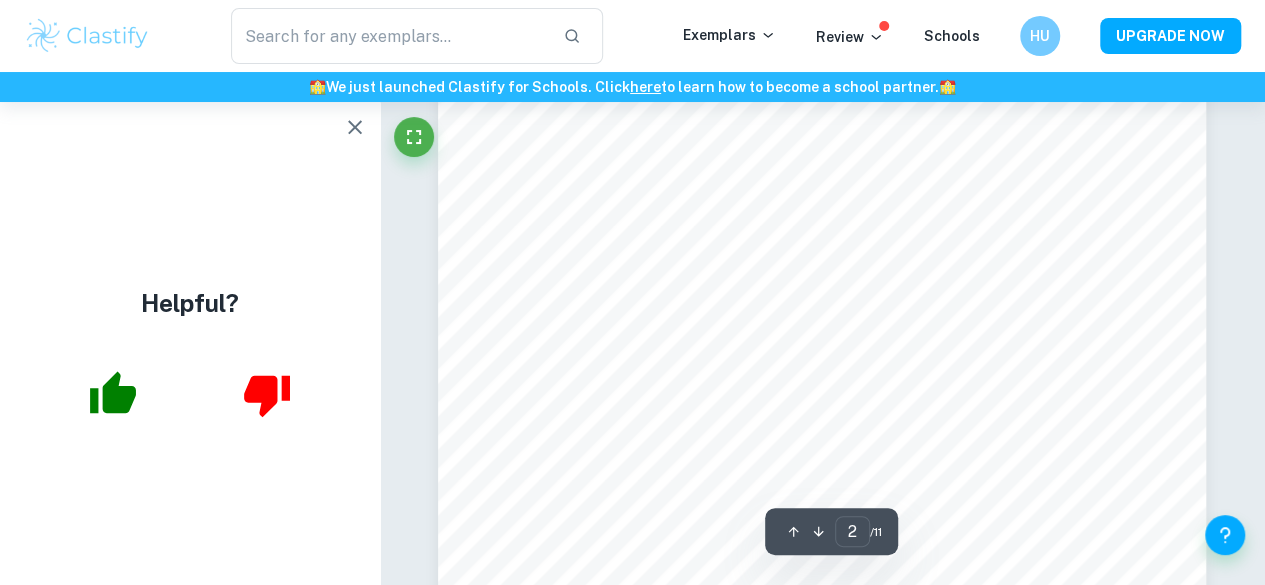 scroll, scrollTop: 1167, scrollLeft: 0, axis: vertical 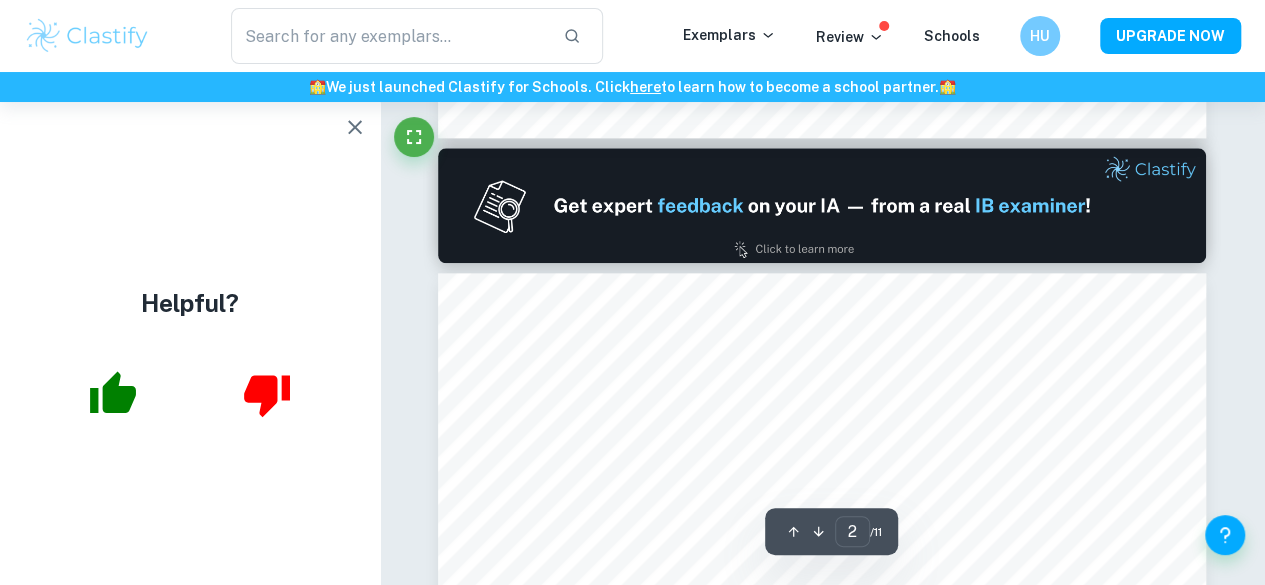 type on "1" 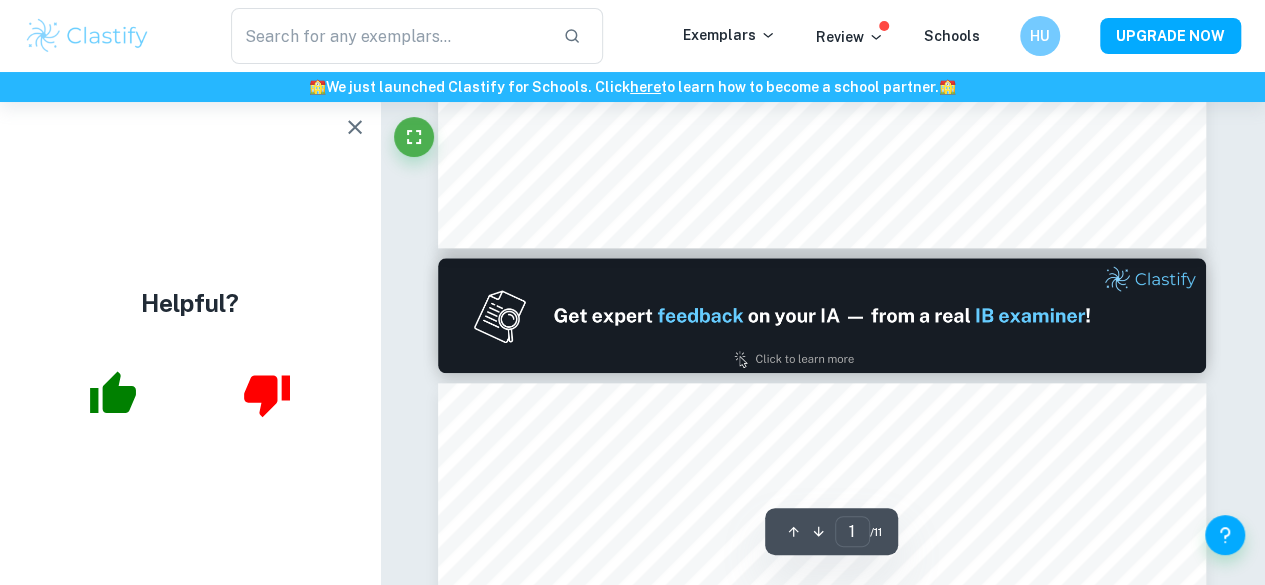 scroll, scrollTop: 567, scrollLeft: 0, axis: vertical 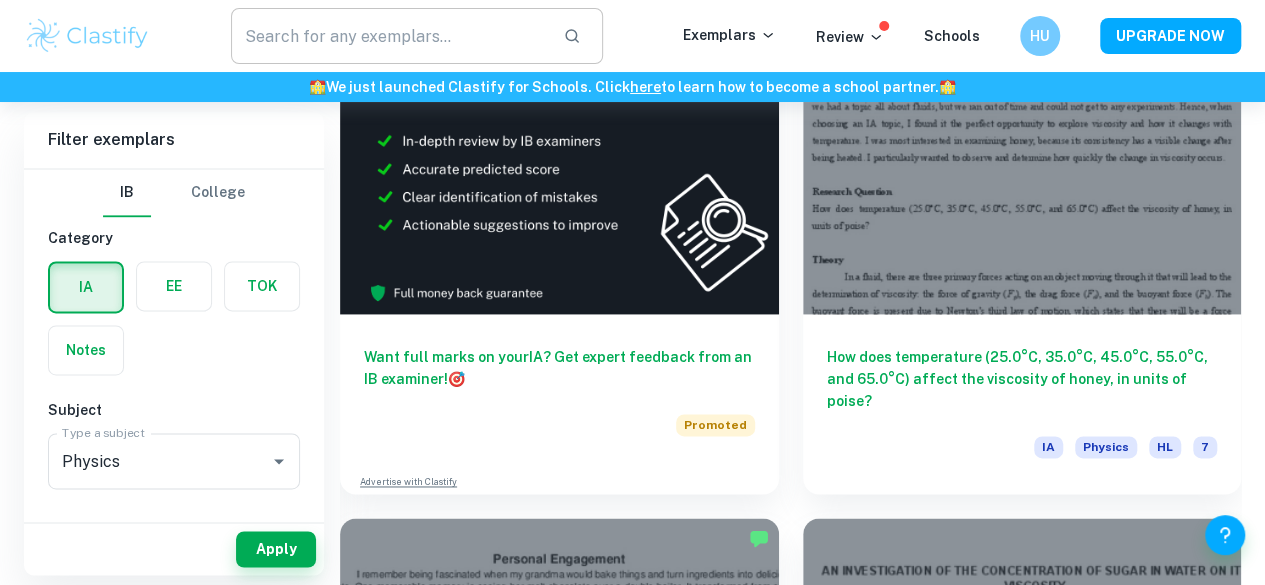 click at bounding box center [389, 36] 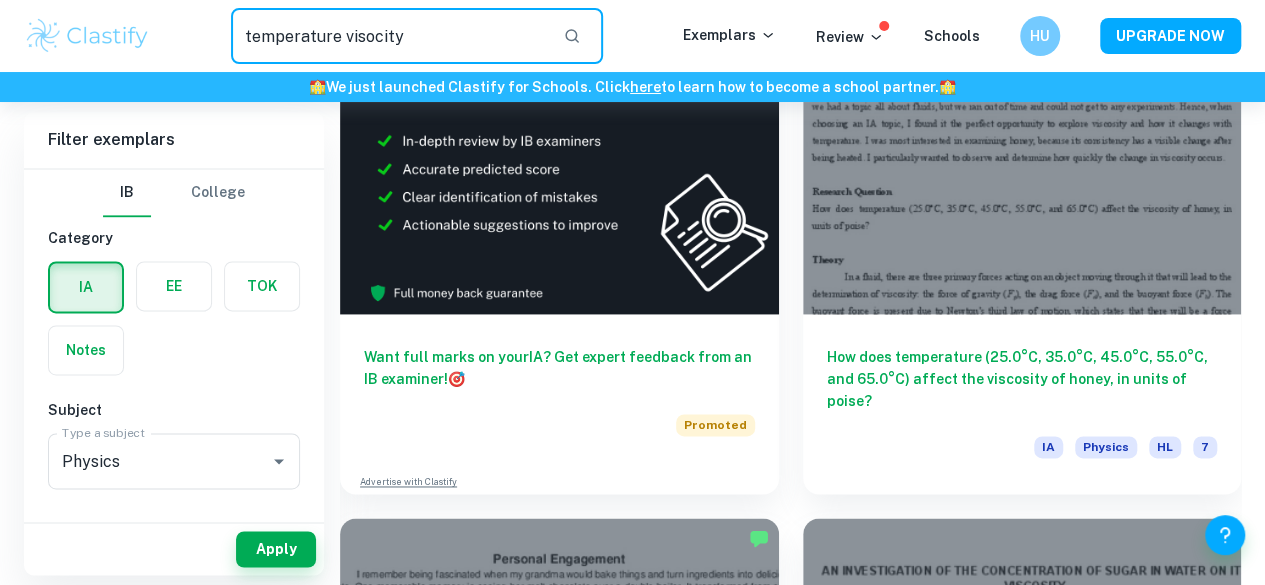 type on "temperature visocity" 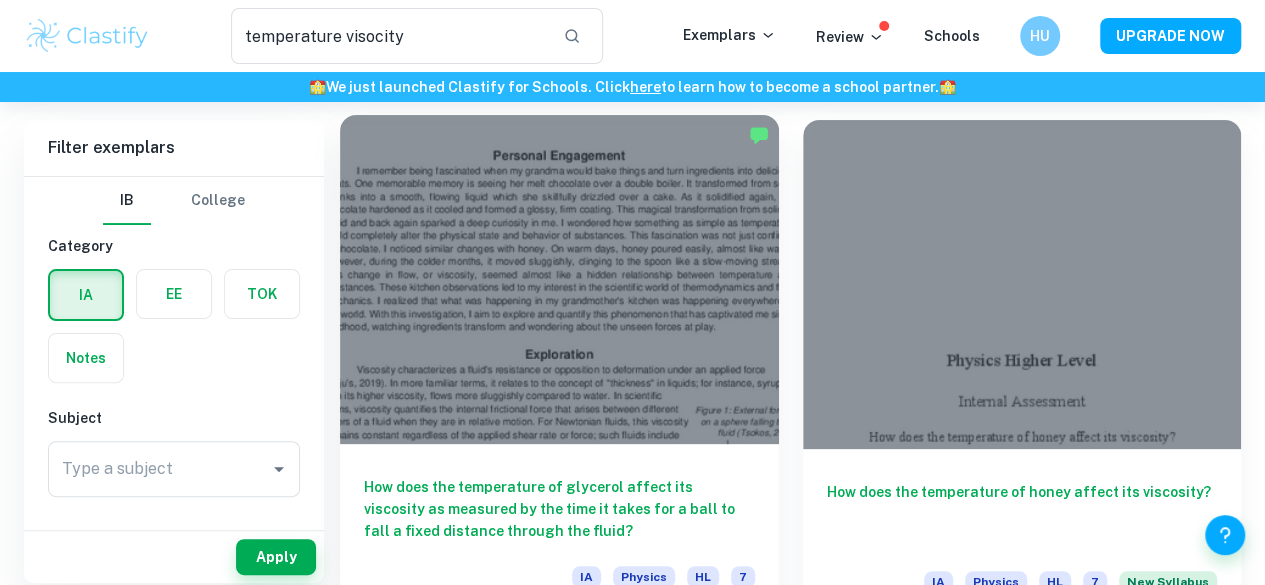 scroll, scrollTop: 200, scrollLeft: 0, axis: vertical 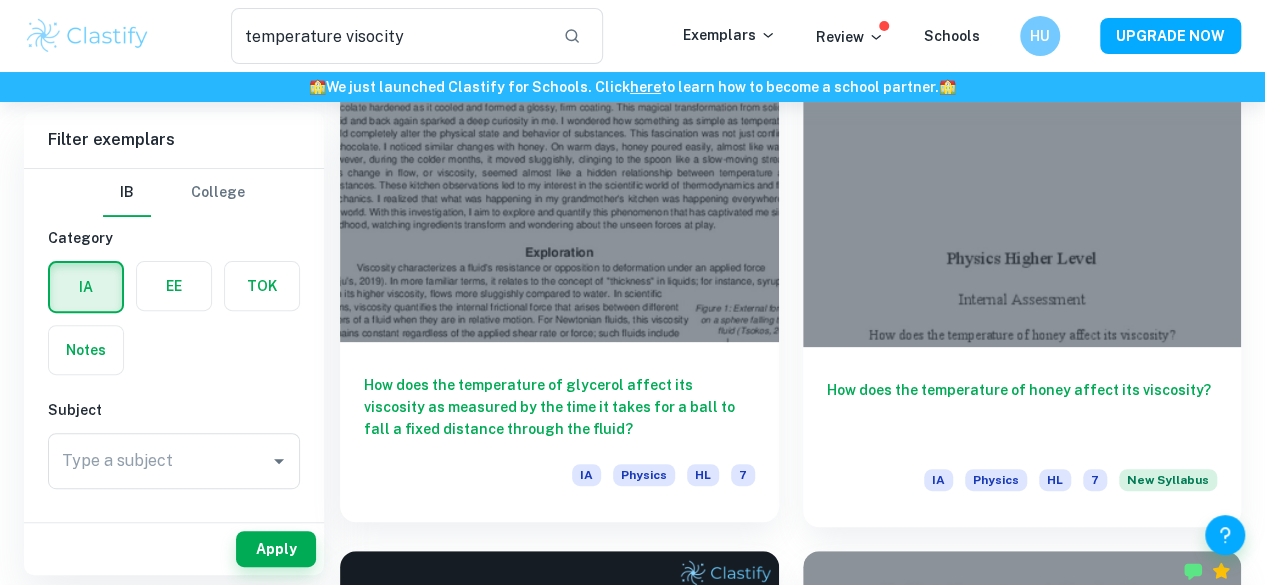click on "How does the temperature of glycerol affect its viscosity as measured by the time it takes for a ball to fall a fixed distance through the fluid?" at bounding box center (559, 407) 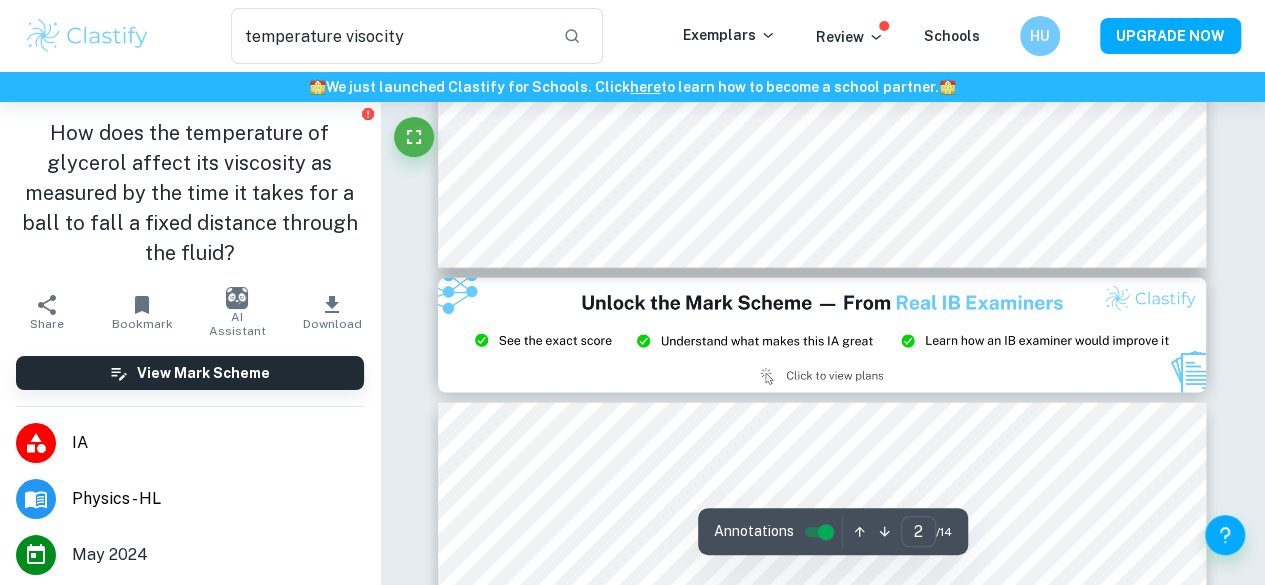 scroll, scrollTop: 1976, scrollLeft: 0, axis: vertical 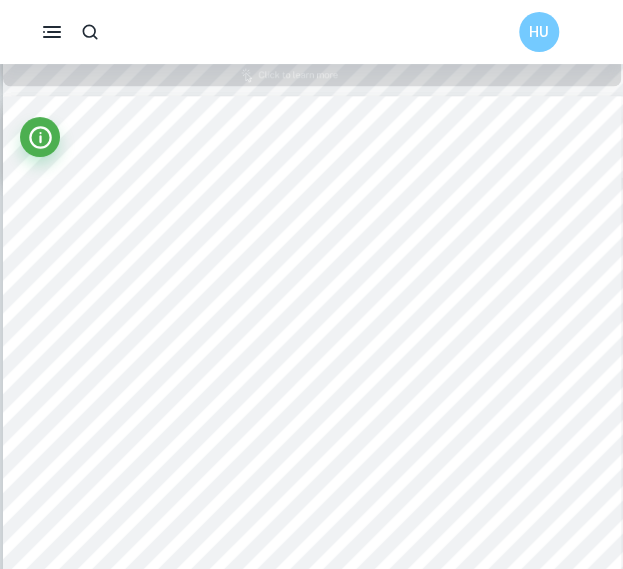 type on "1" 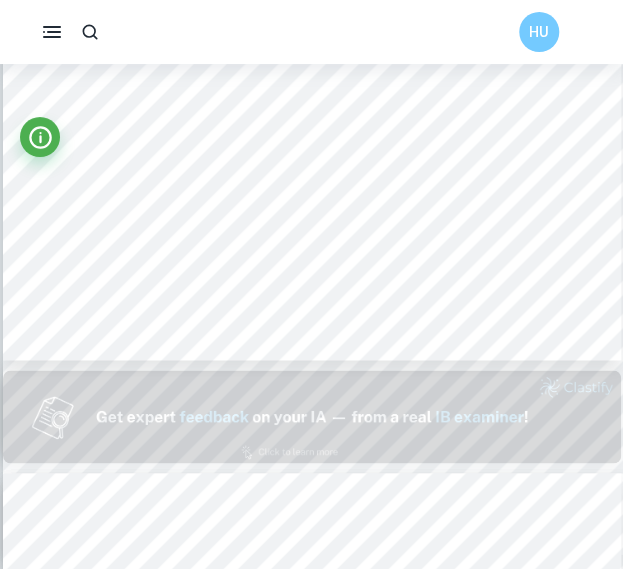 scroll, scrollTop: 492, scrollLeft: 0, axis: vertical 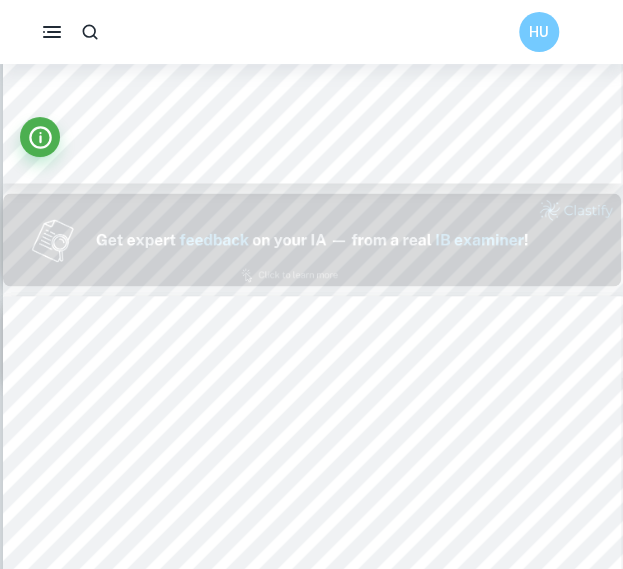 type on "1" 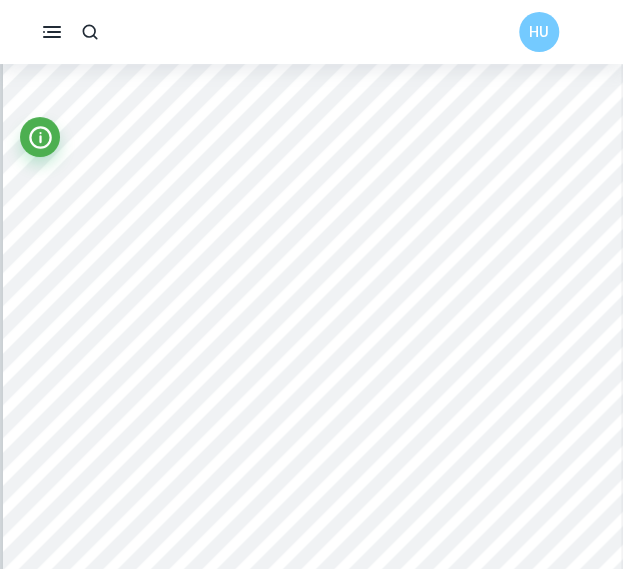 scroll, scrollTop: 200, scrollLeft: 0, axis: vertical 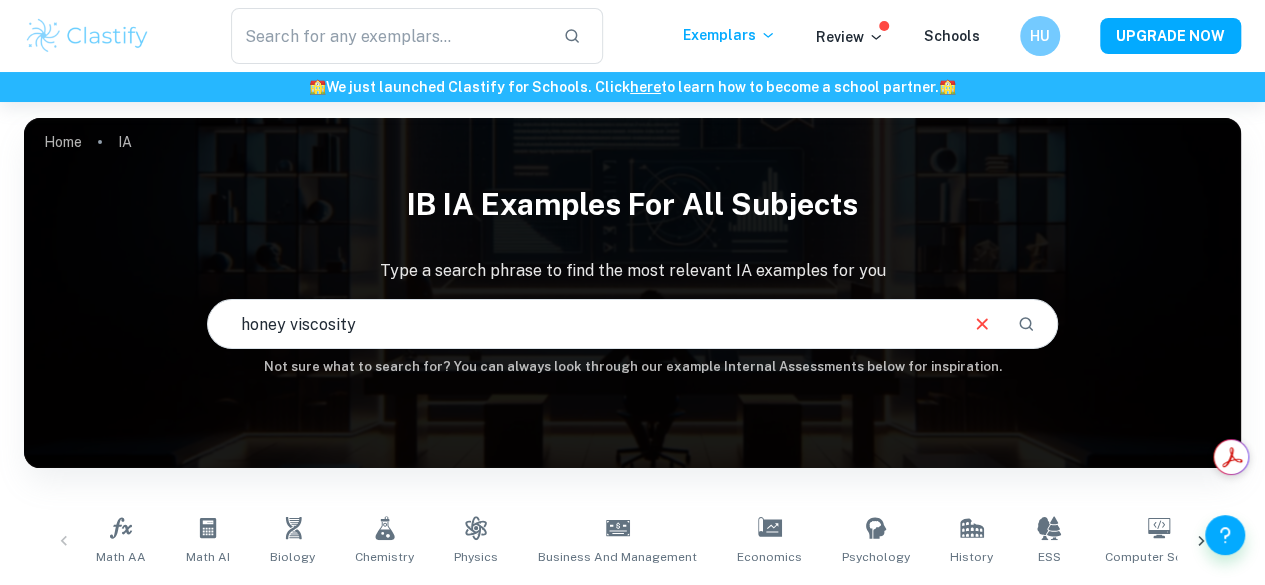 type on "honey viscosity" 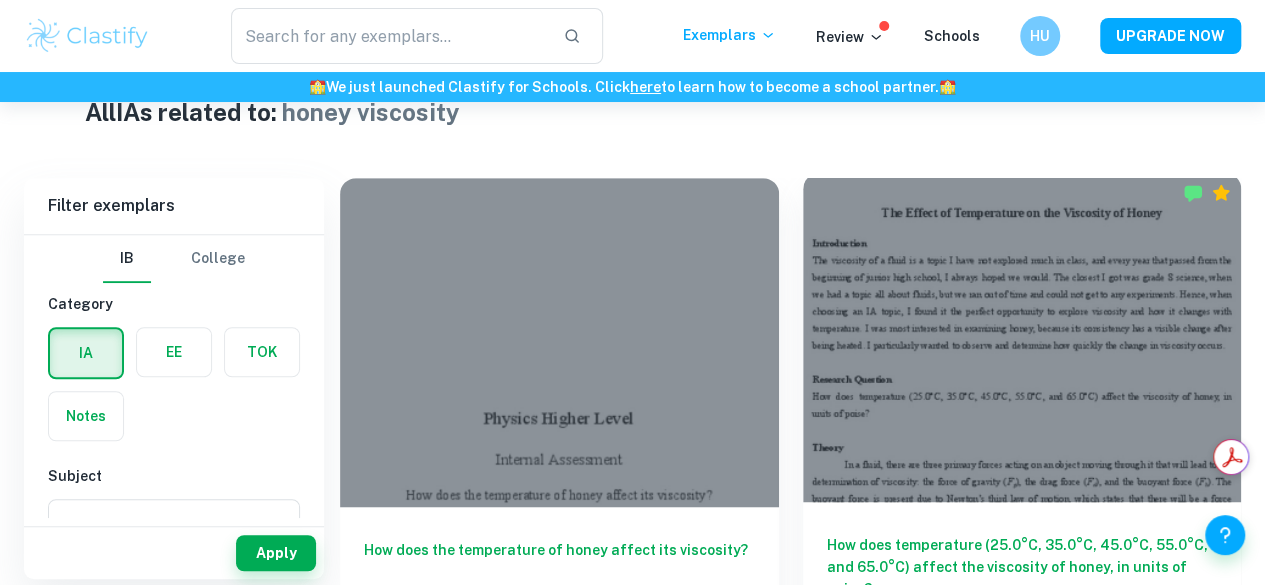 scroll, scrollTop: 500, scrollLeft: 0, axis: vertical 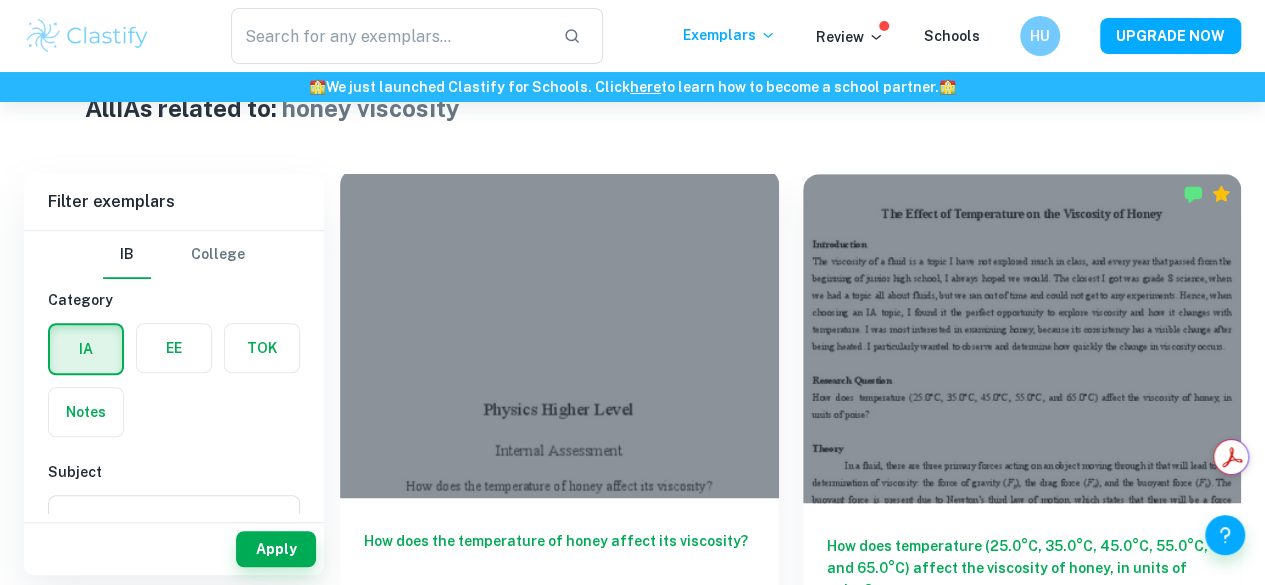 click on "How does the temperature of honey affect its viscosity?" at bounding box center (559, 563) 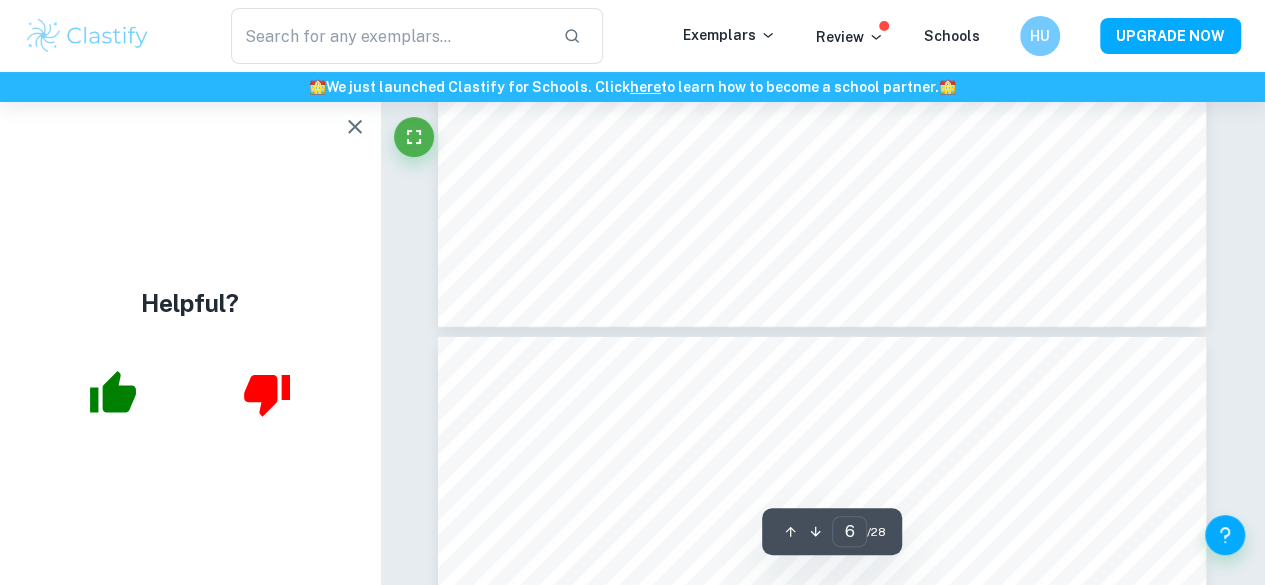 scroll, scrollTop: 6560, scrollLeft: 0, axis: vertical 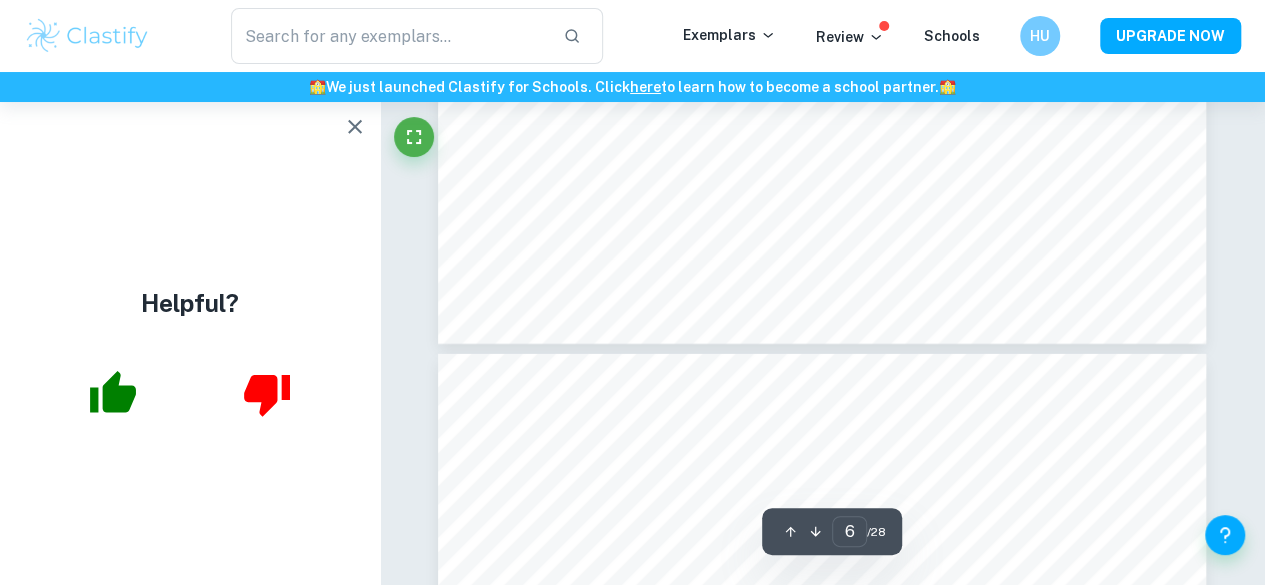 type on "7" 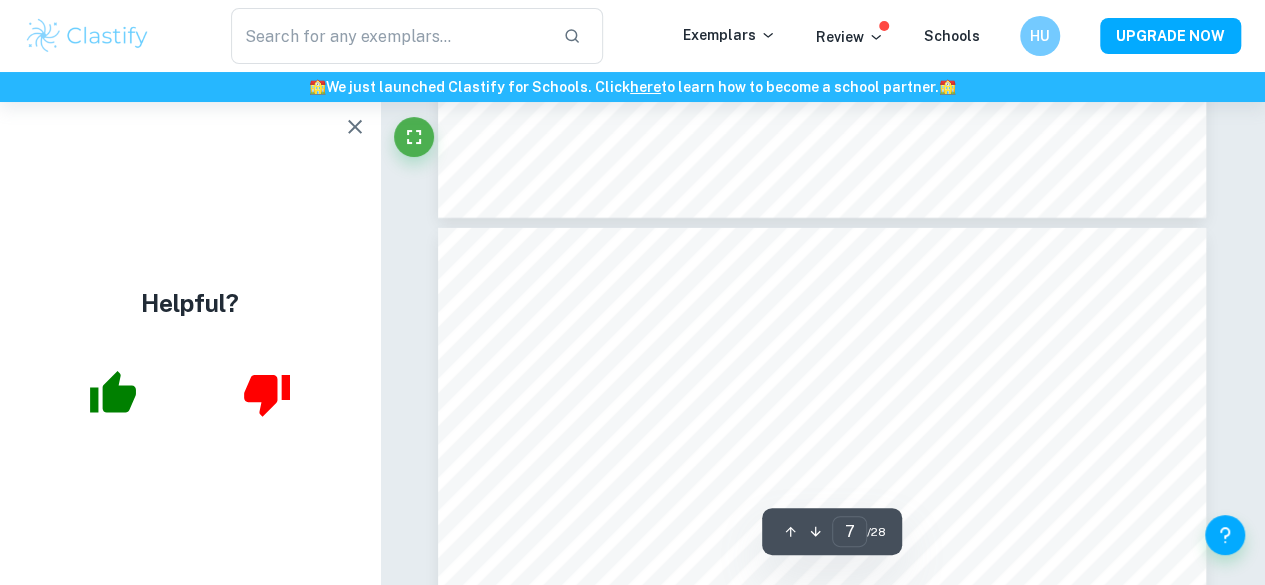 scroll, scrollTop: 6760, scrollLeft: 0, axis: vertical 